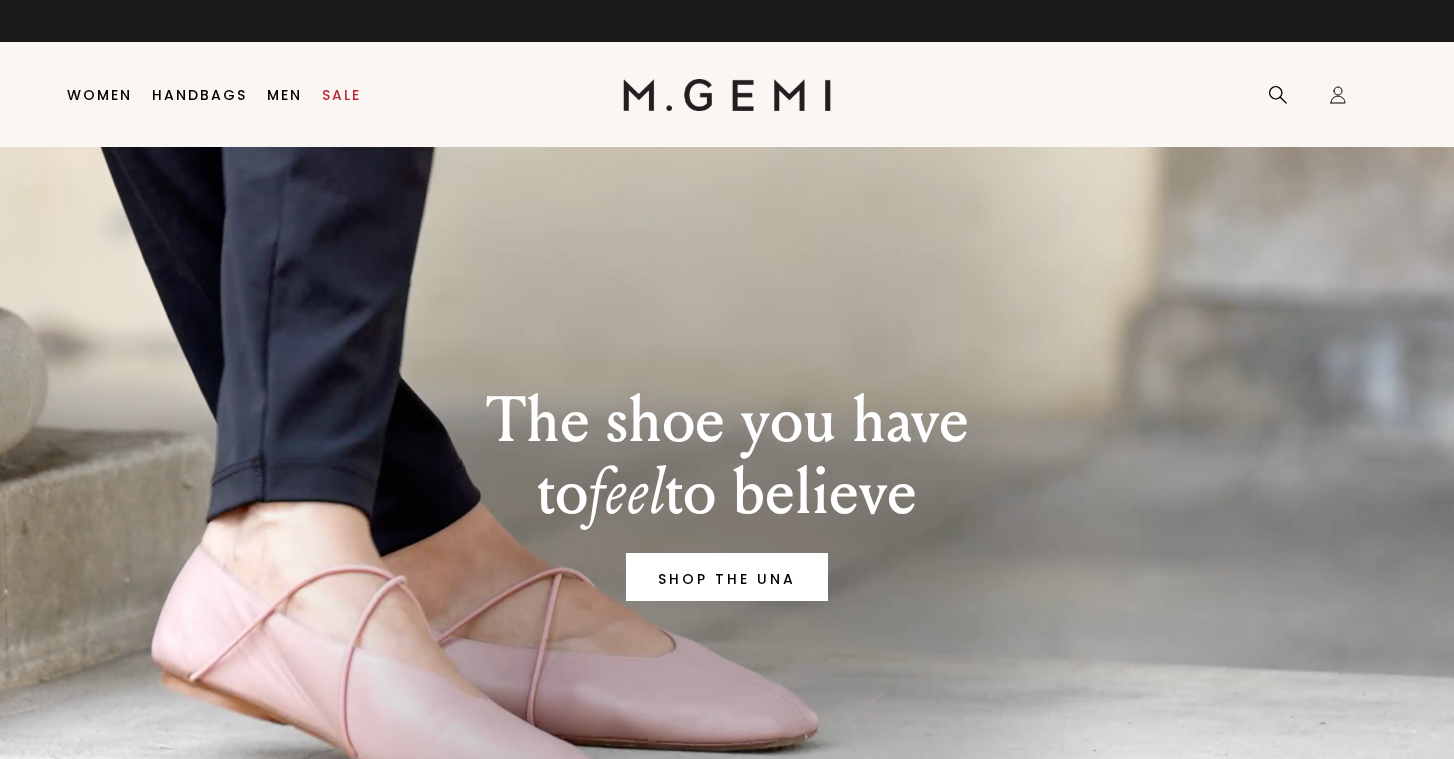 scroll, scrollTop: 0, scrollLeft: 0, axis: both 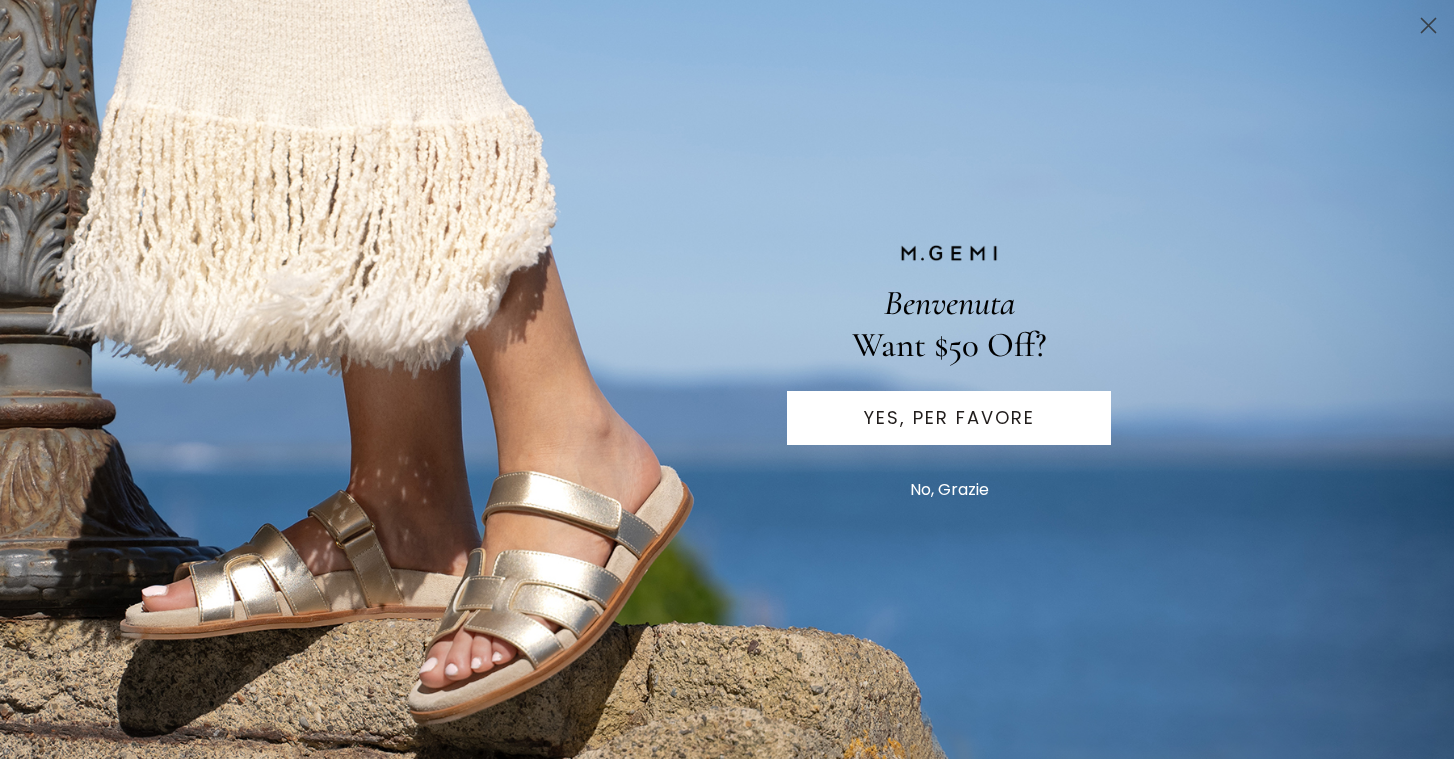 click on "No, Grazie" at bounding box center (949, 490) 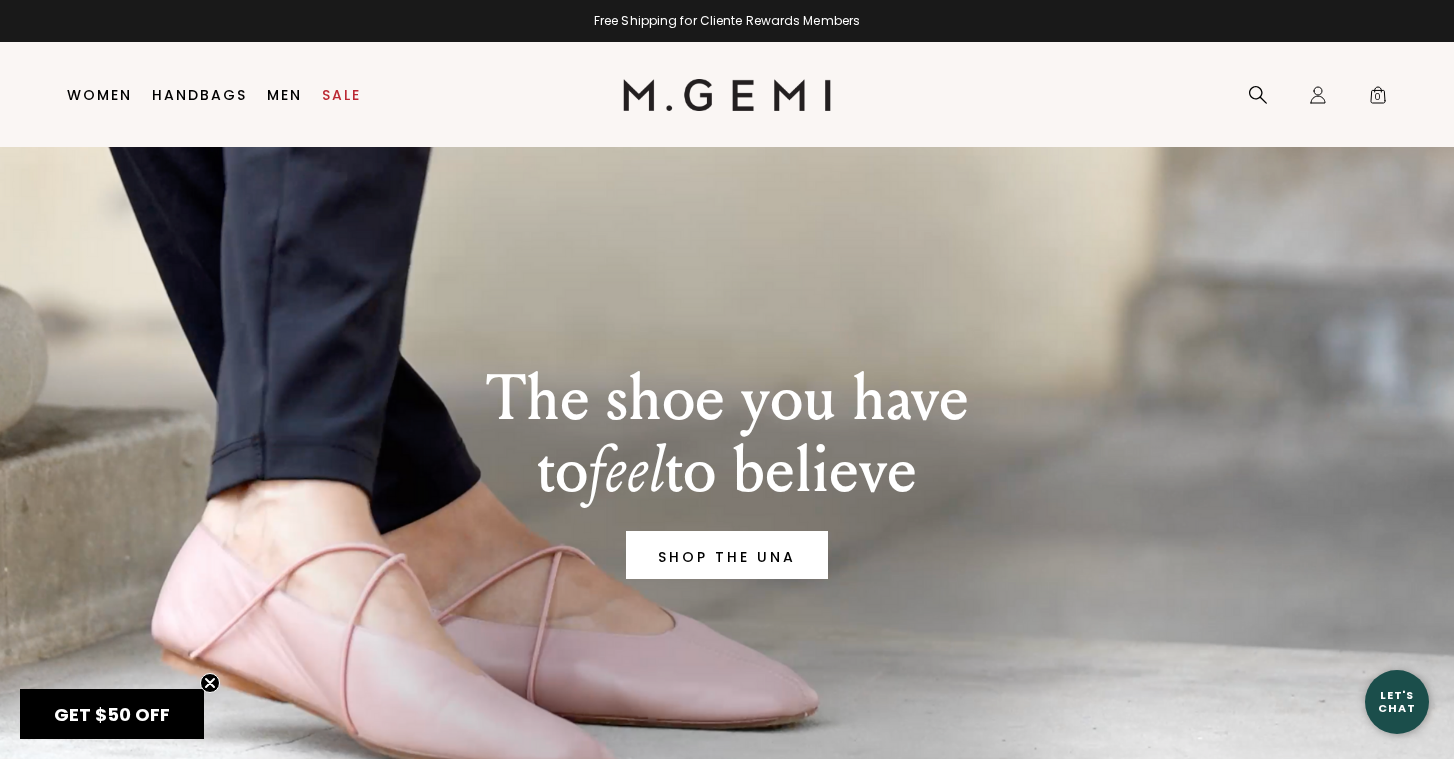 scroll, scrollTop: 0, scrollLeft: 0, axis: both 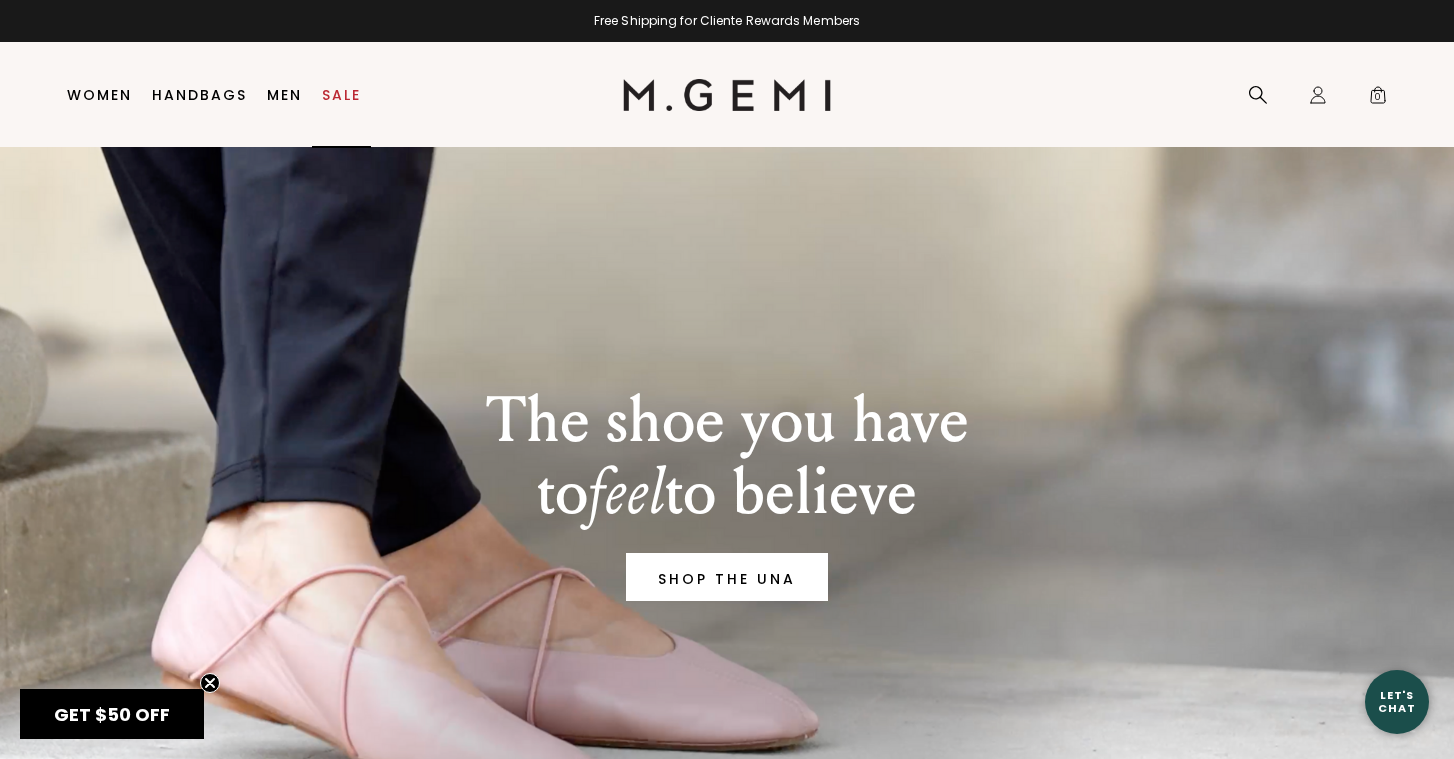 click on "Sale" at bounding box center [341, 95] 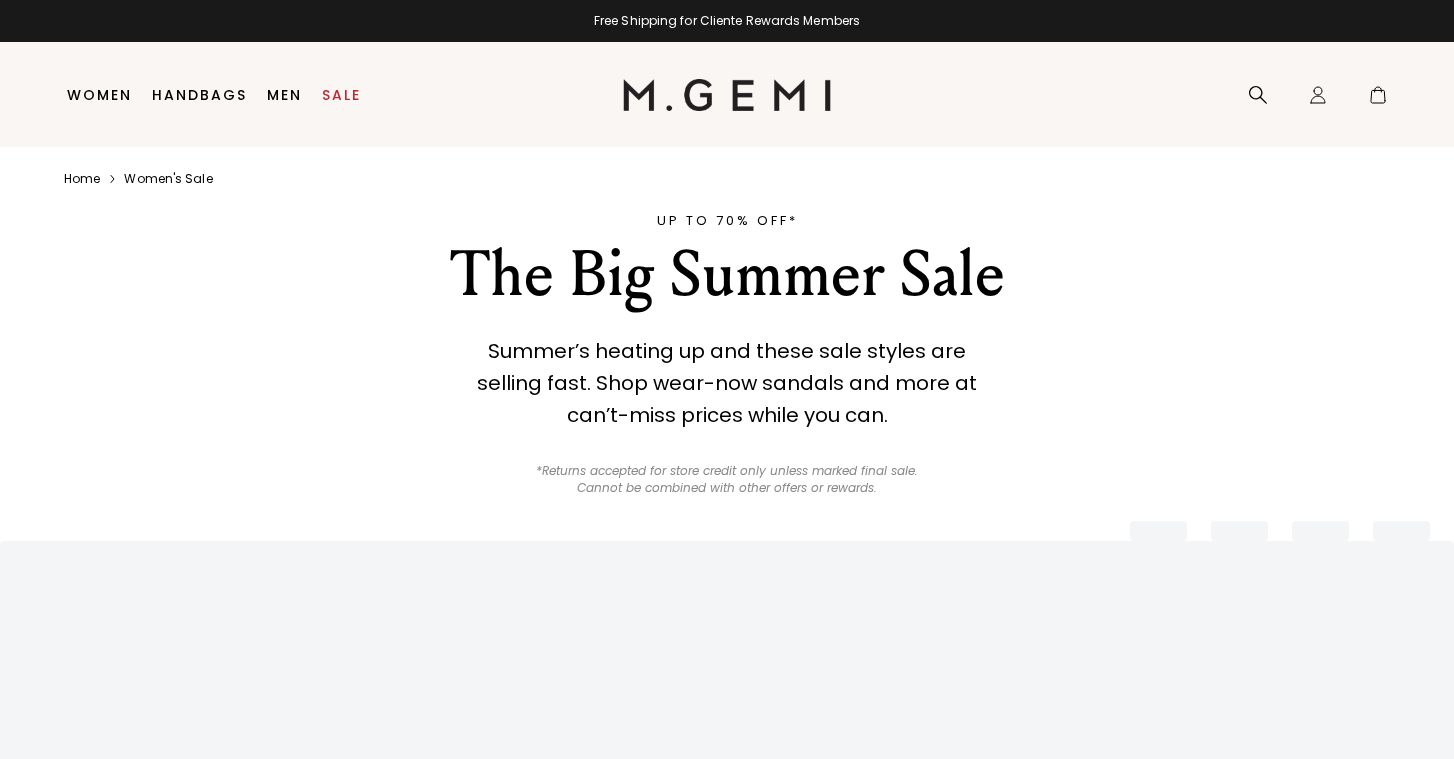scroll, scrollTop: 0, scrollLeft: 0, axis: both 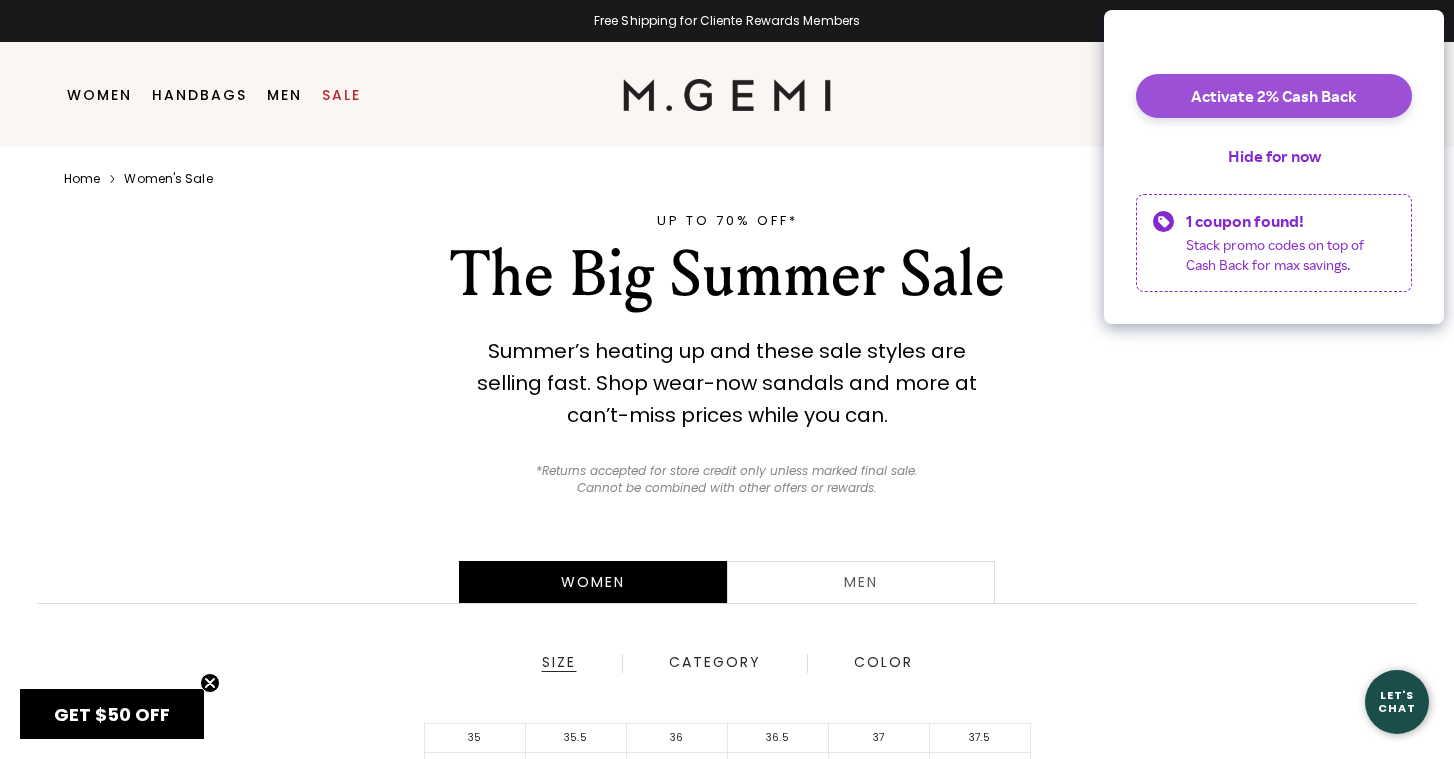 click on "Activate 2% Cash Back" at bounding box center [1274, 96] 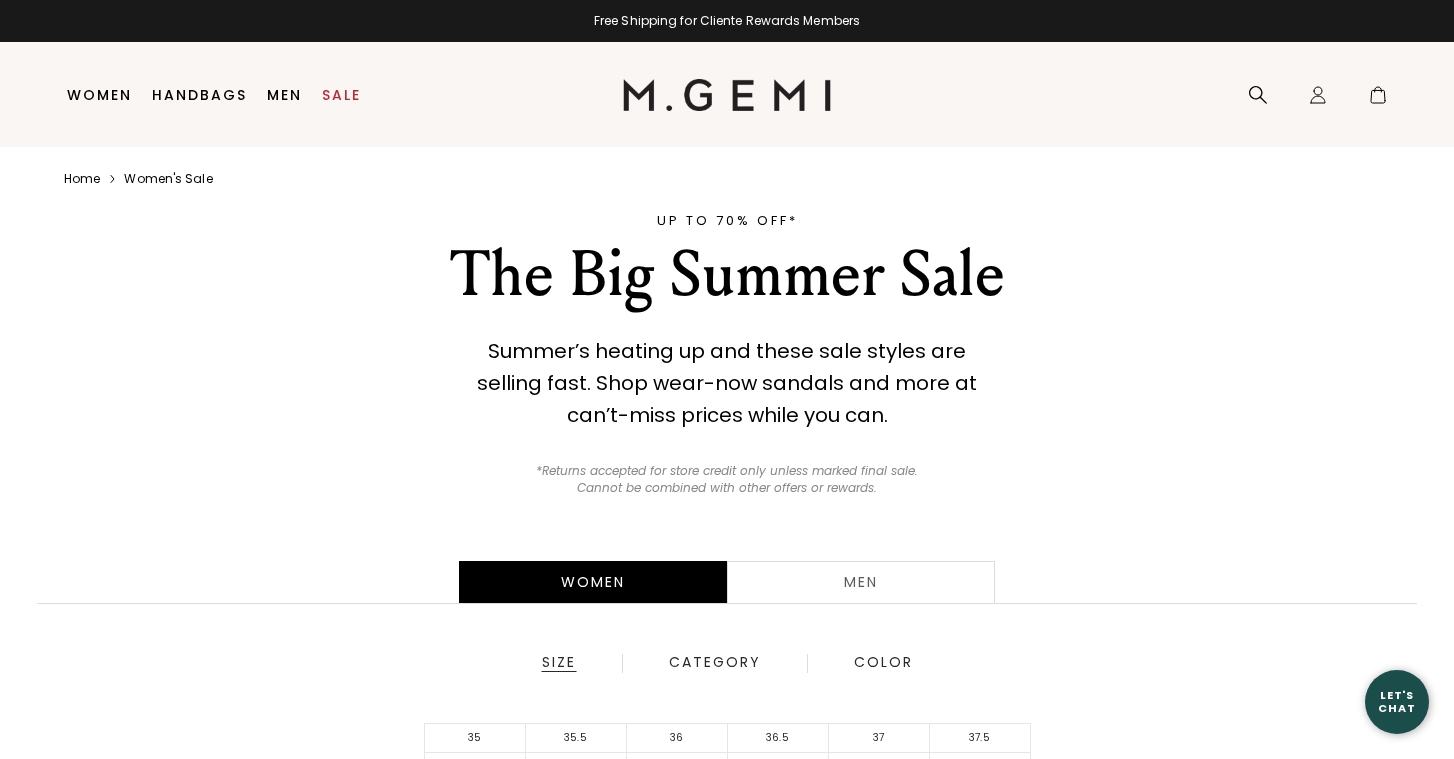 scroll, scrollTop: 0, scrollLeft: 0, axis: both 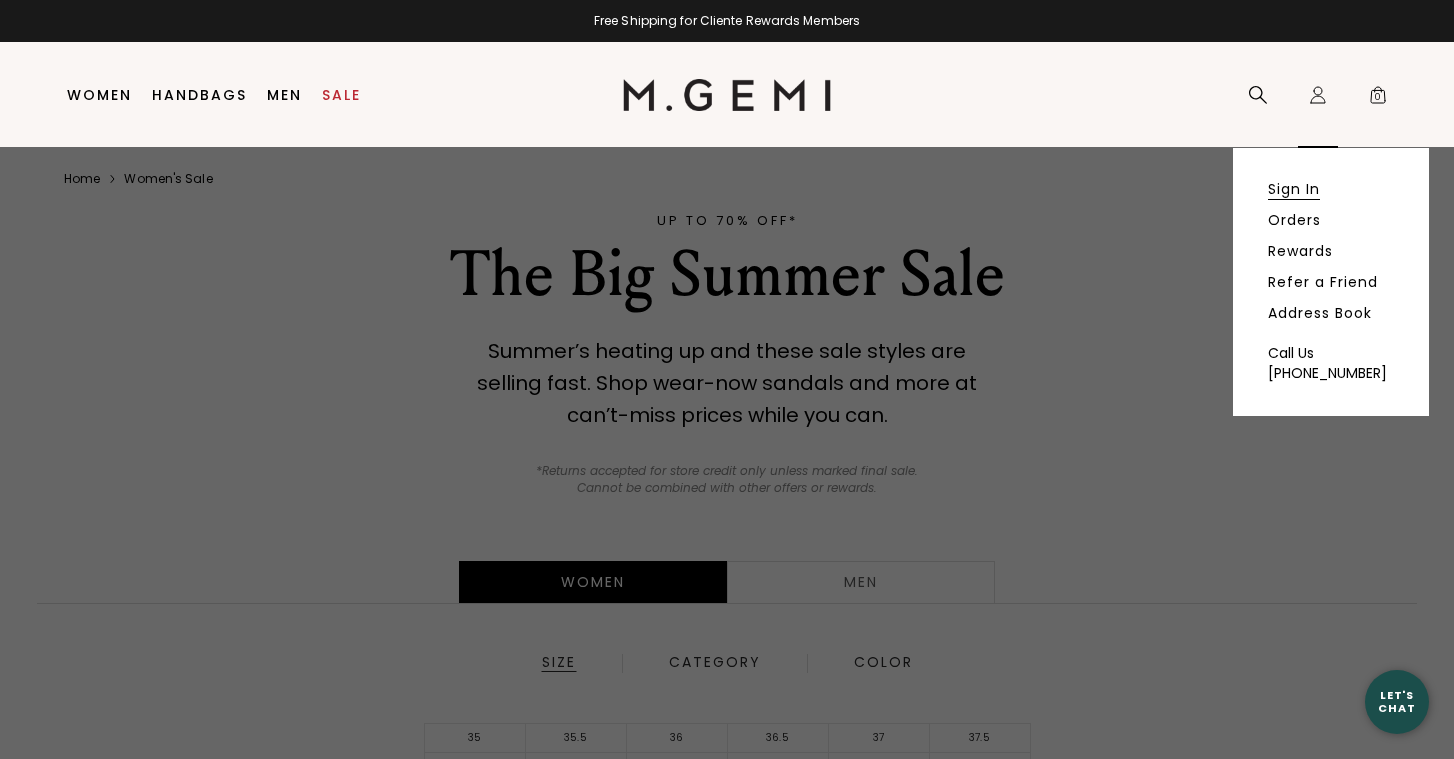 click on "Sign In" at bounding box center [1294, 189] 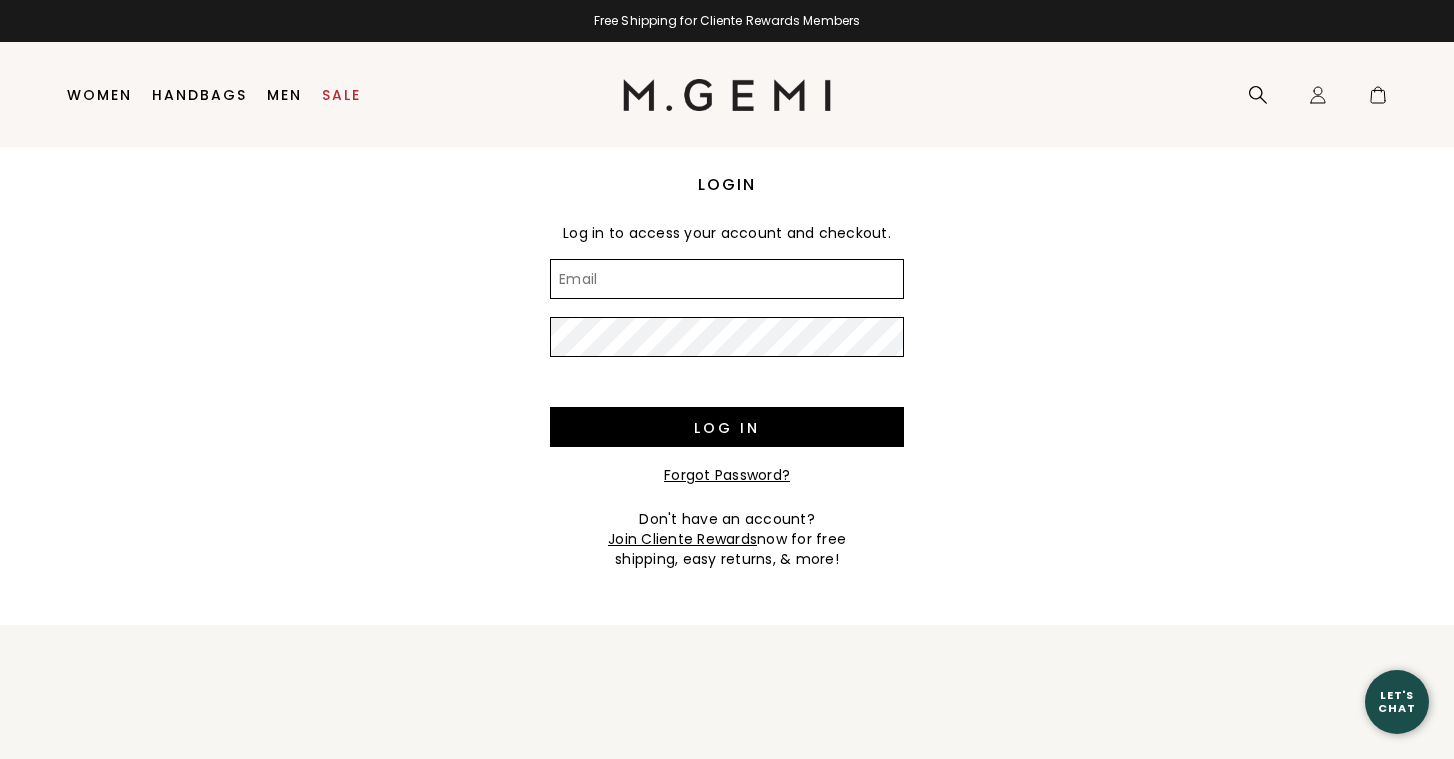 scroll, scrollTop: 0, scrollLeft: 0, axis: both 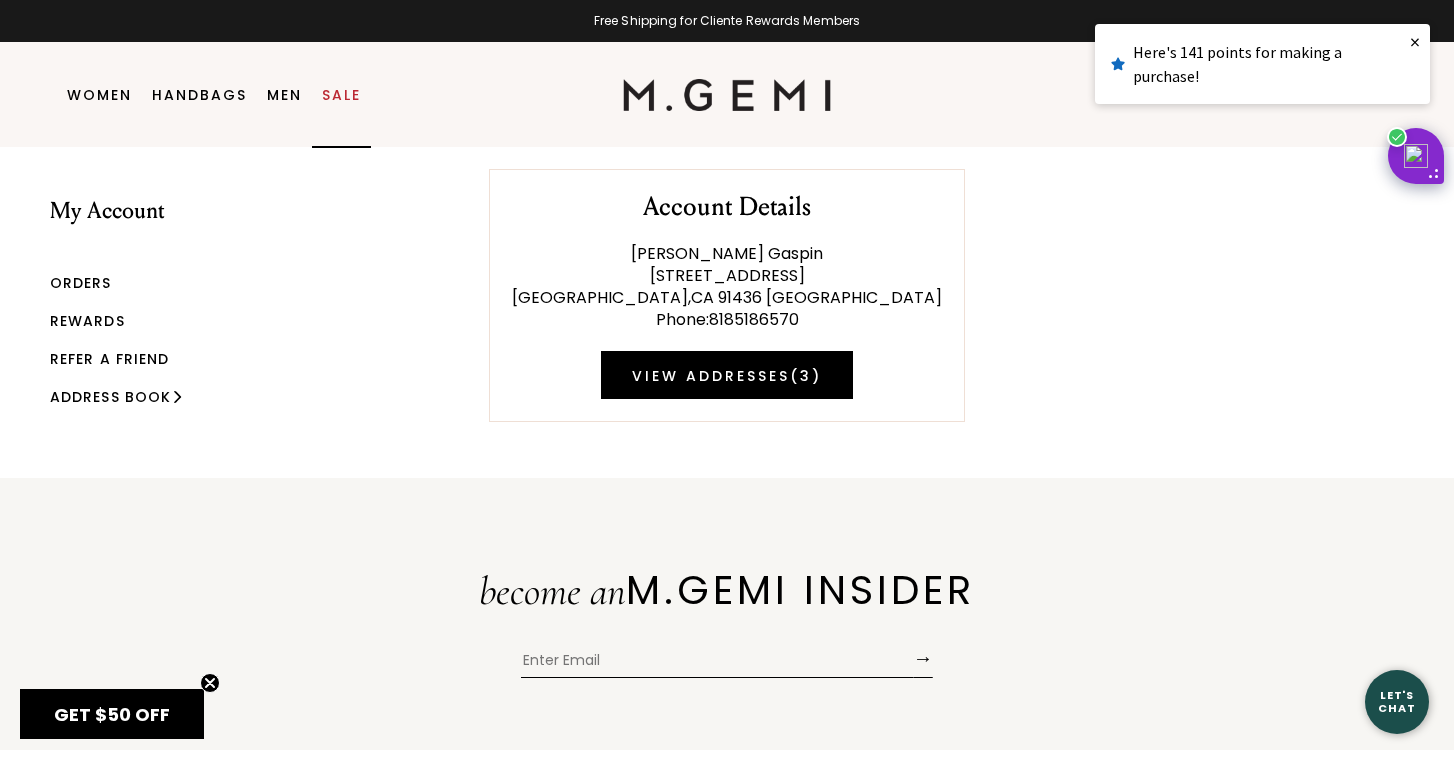 click on "Sale" at bounding box center [341, 95] 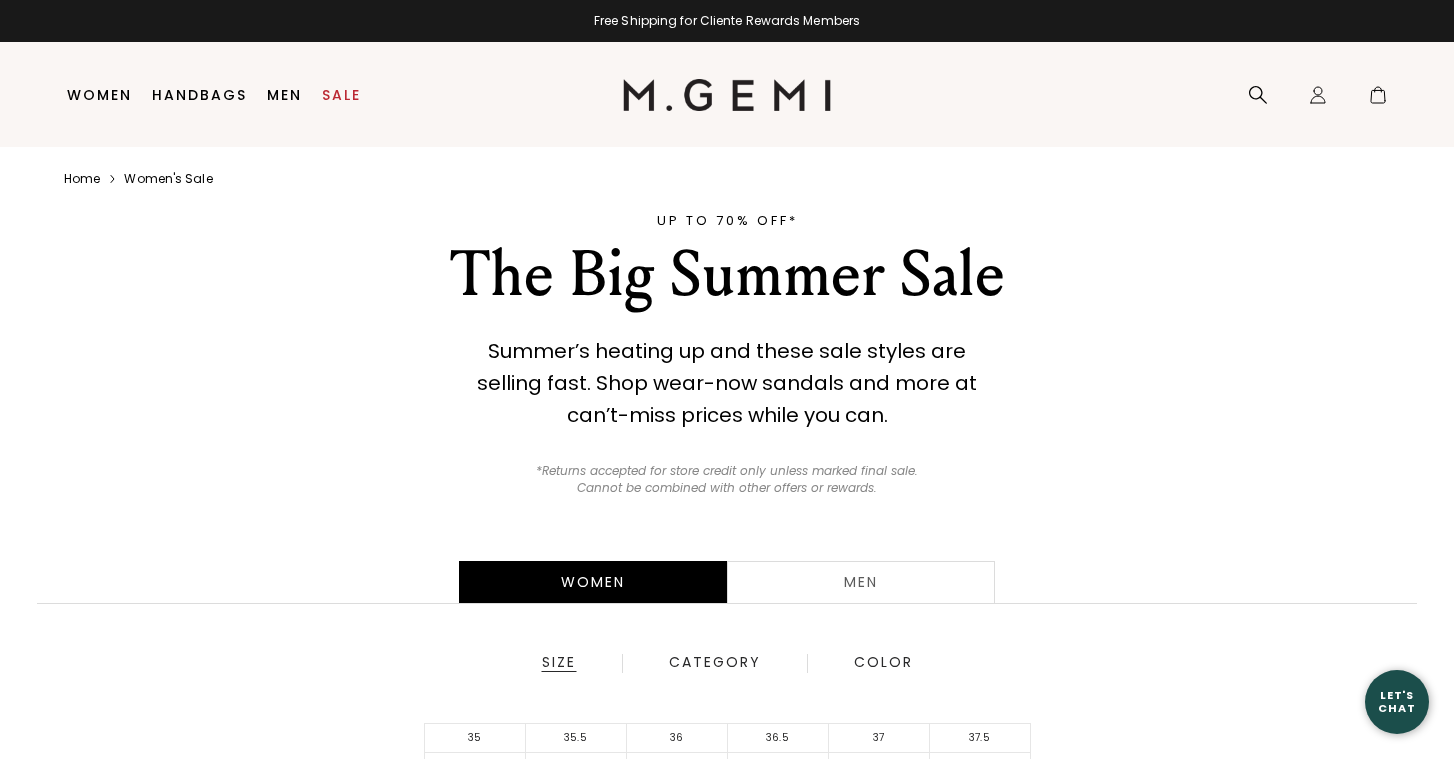 scroll, scrollTop: 0, scrollLeft: 0, axis: both 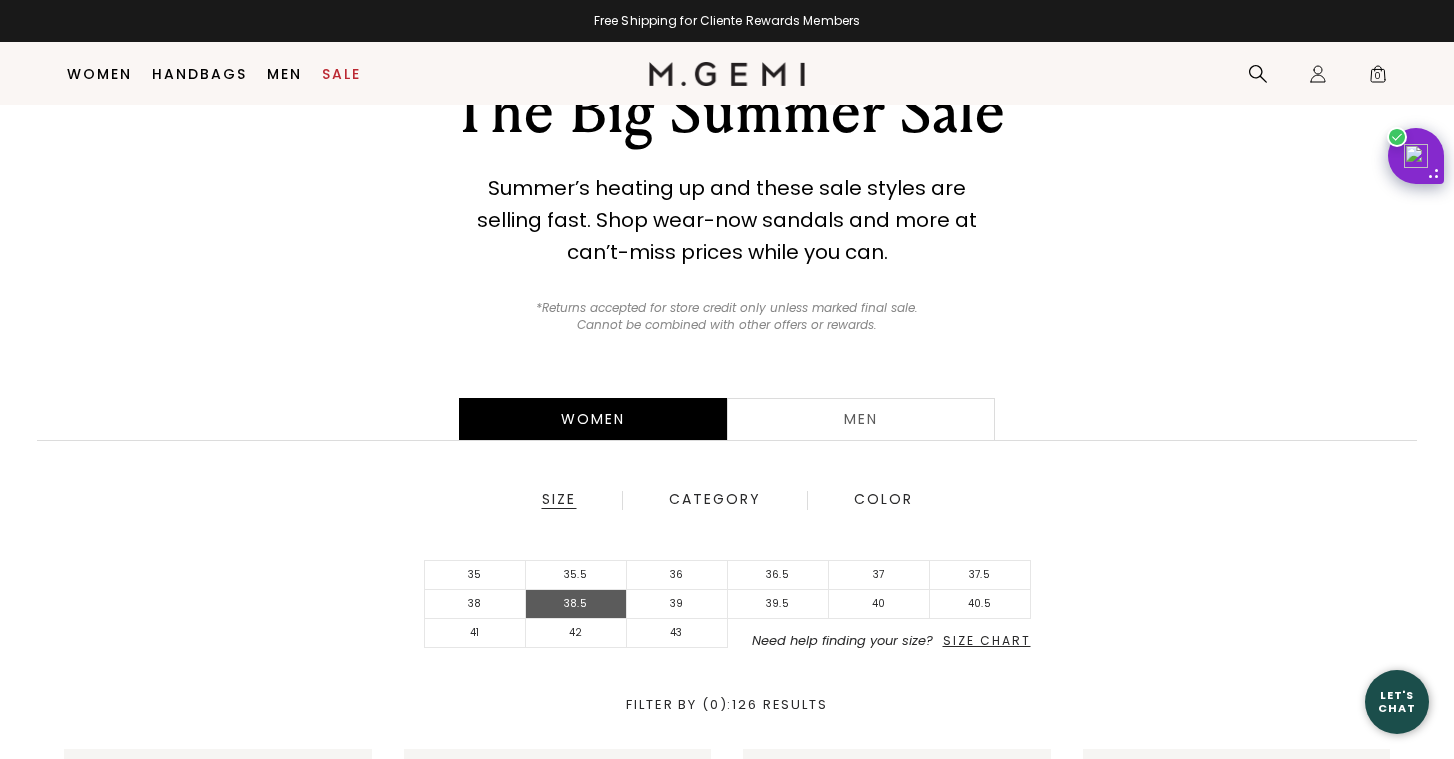 click on "38.5" at bounding box center (576, 604) 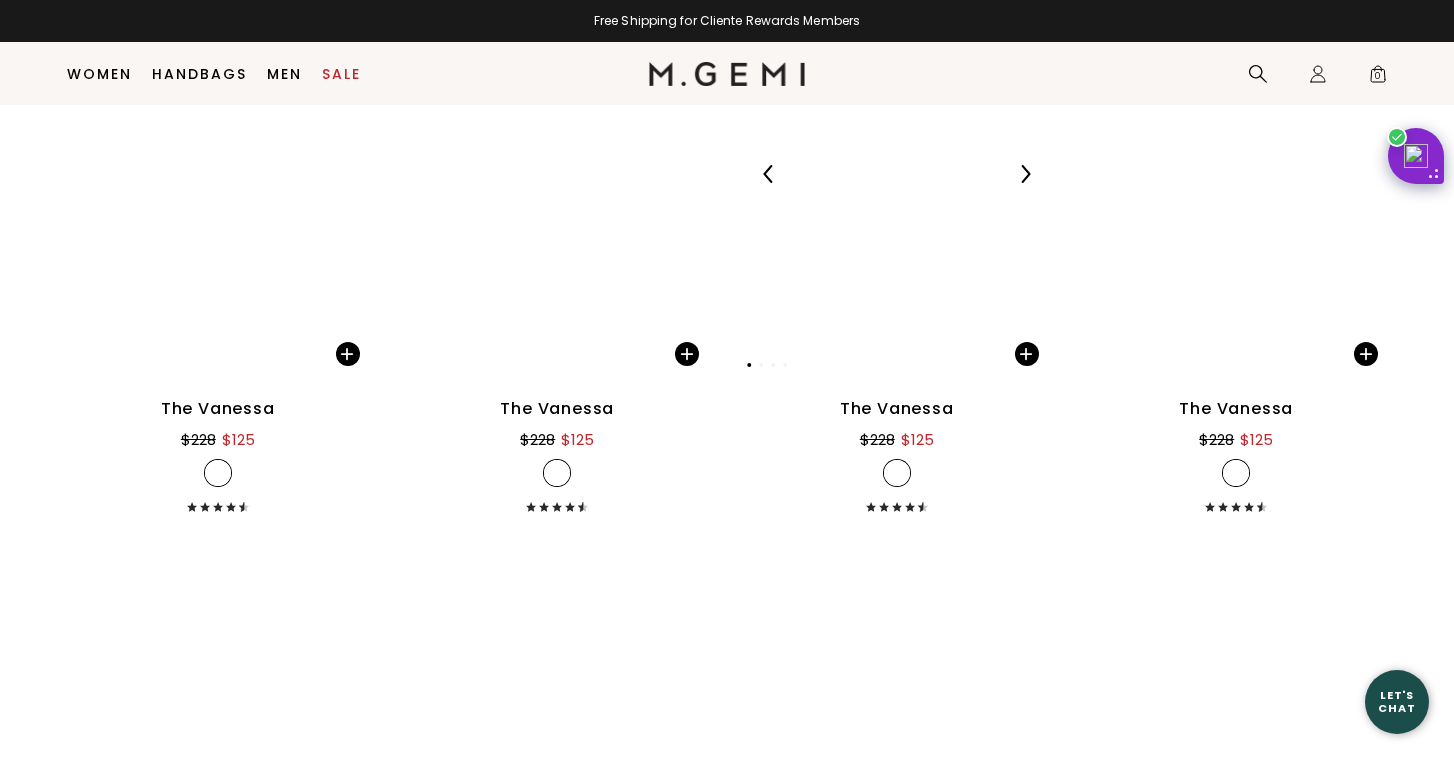 scroll, scrollTop: 4341, scrollLeft: 0, axis: vertical 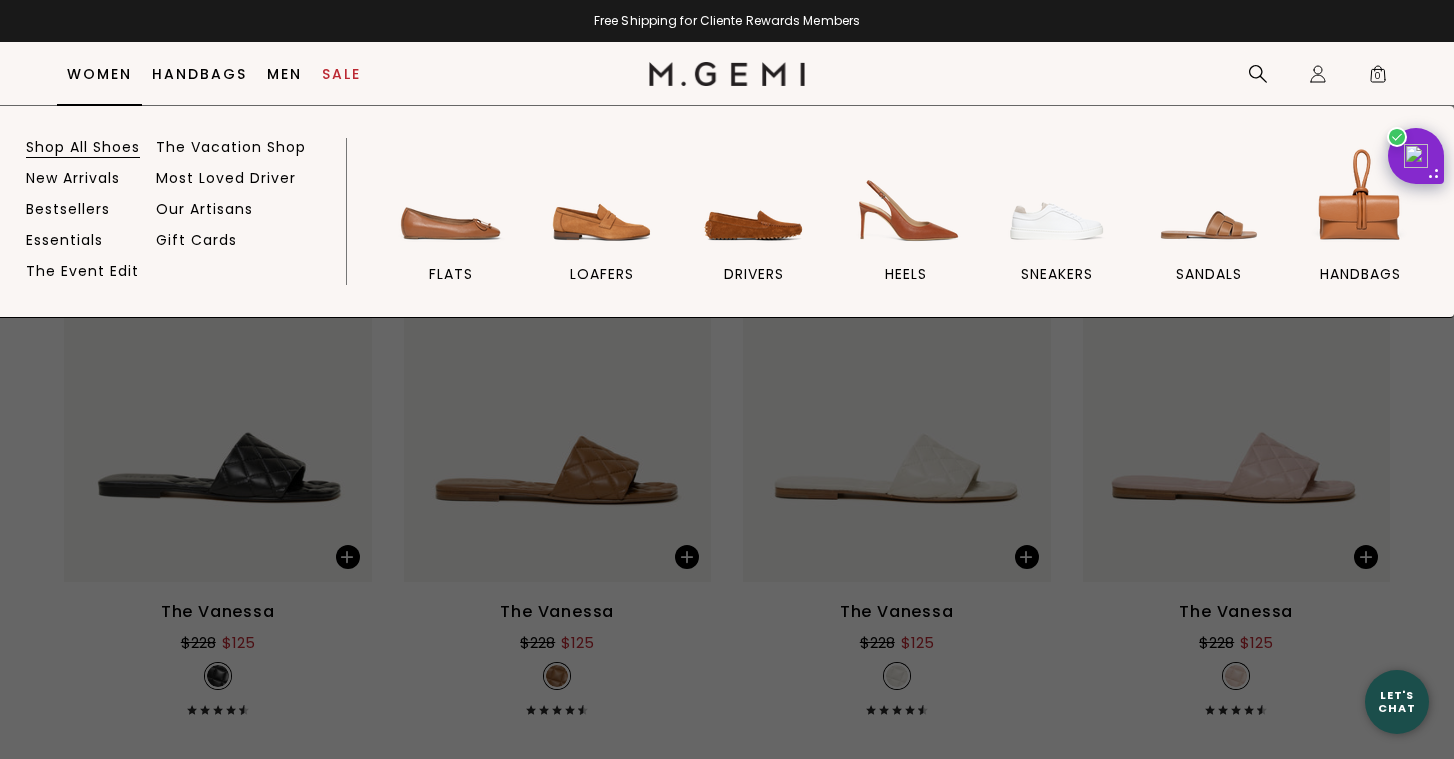 click on "Shop All Shoes" at bounding box center (83, 147) 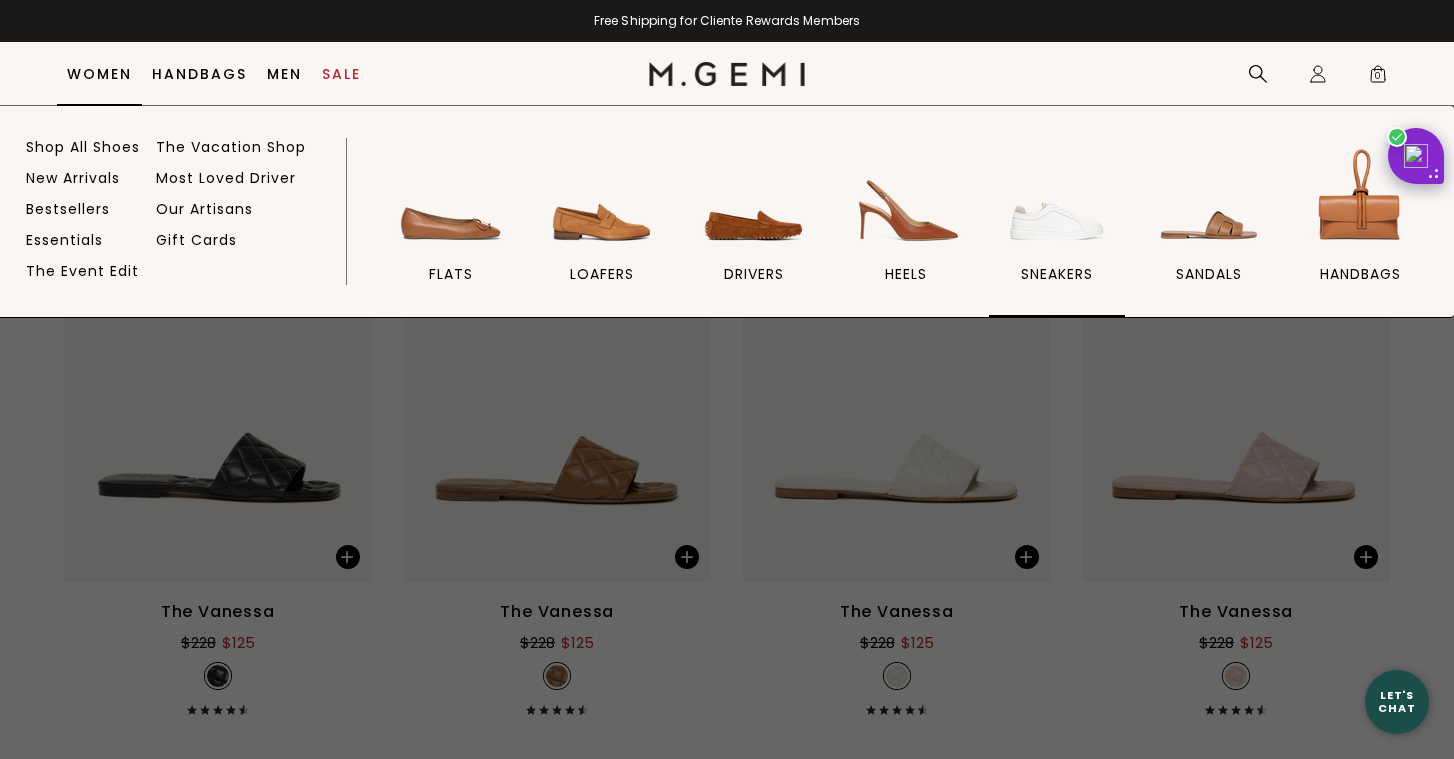 click at bounding box center [1057, 199] 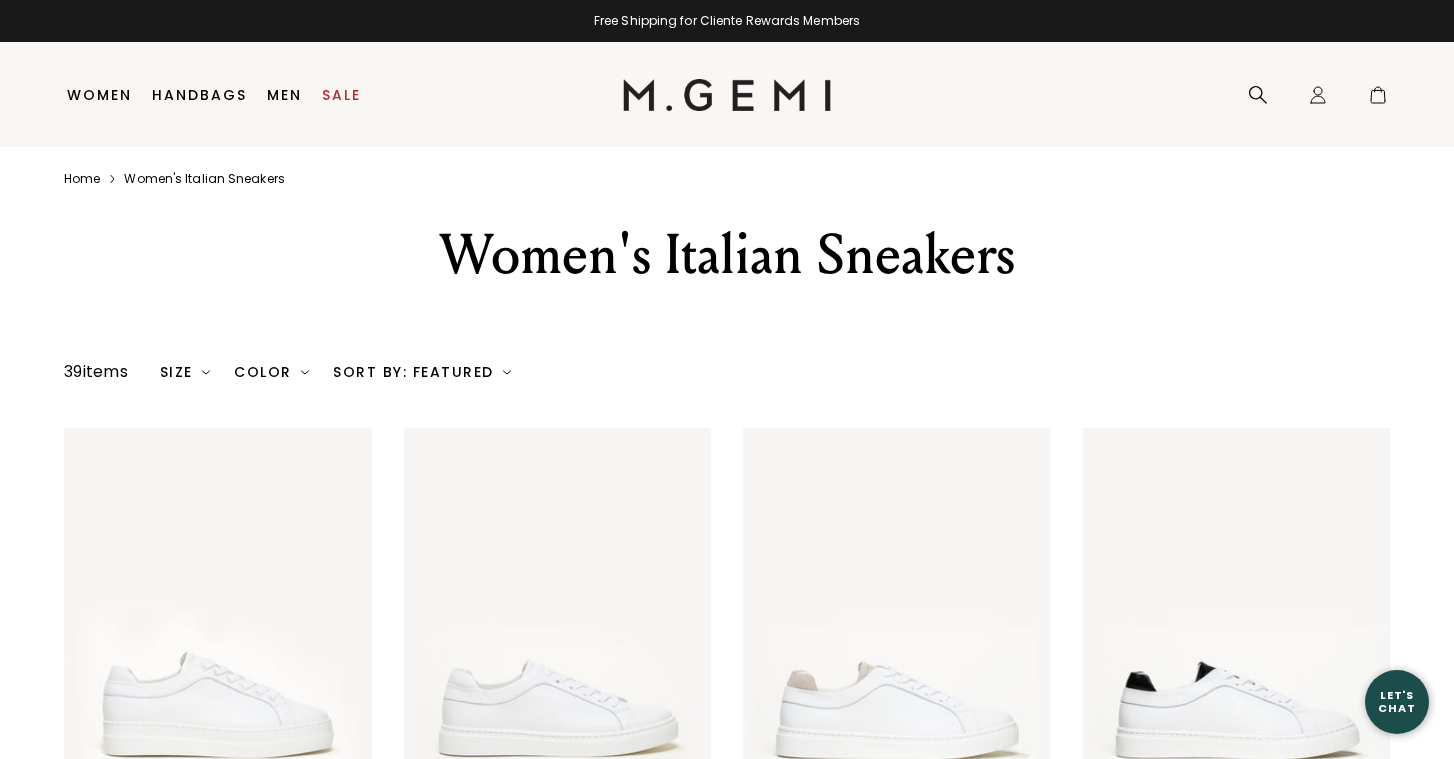 scroll, scrollTop: 0, scrollLeft: 0, axis: both 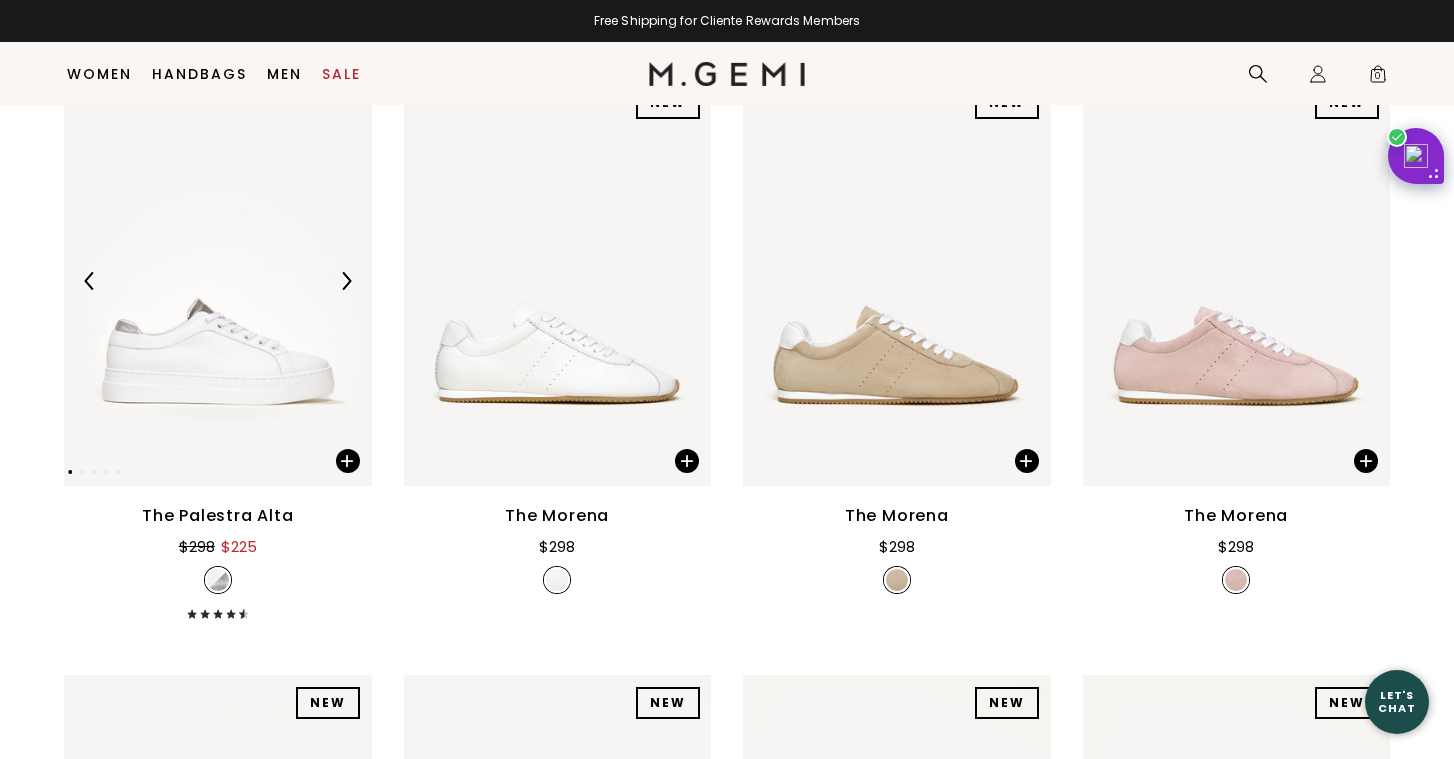 click at bounding box center [218, 280] 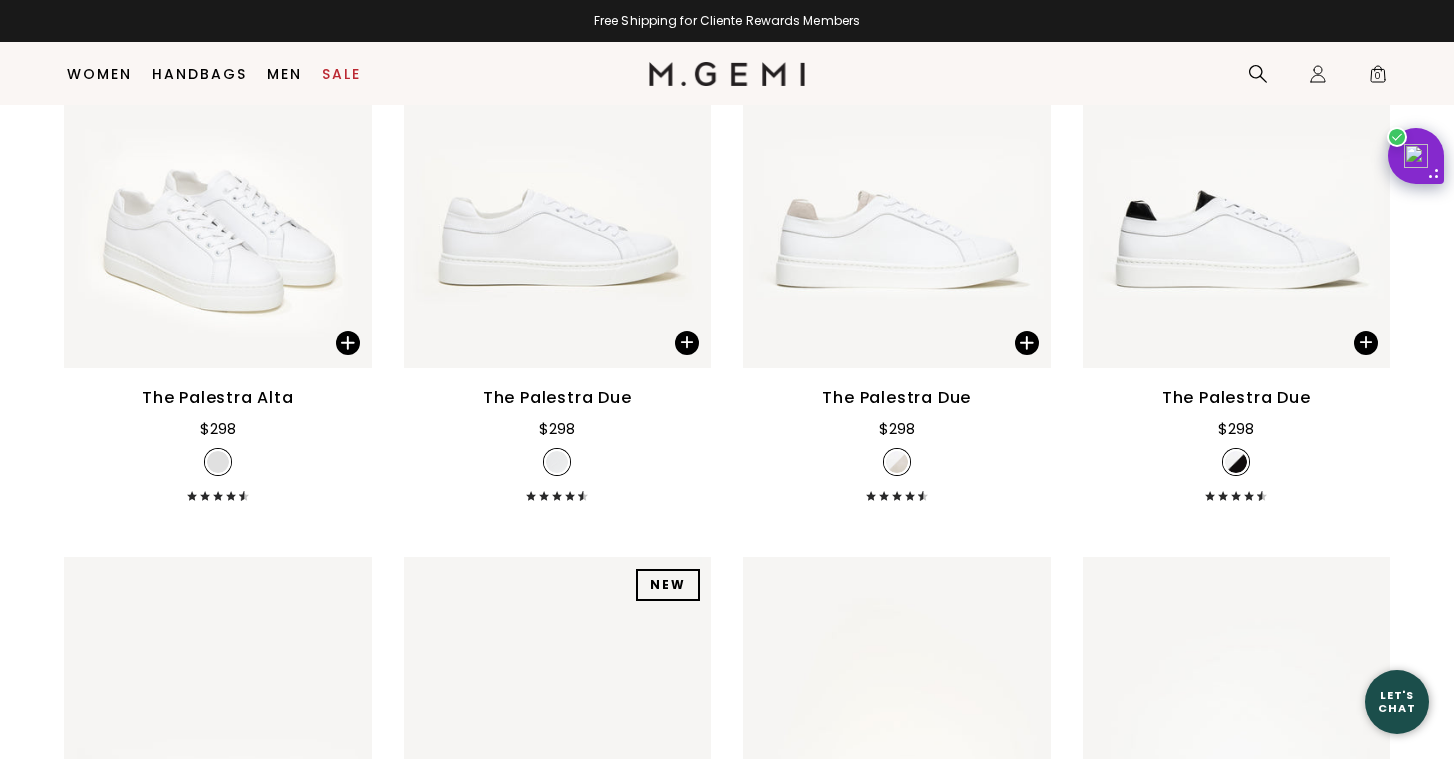 scroll, scrollTop: 422, scrollLeft: 0, axis: vertical 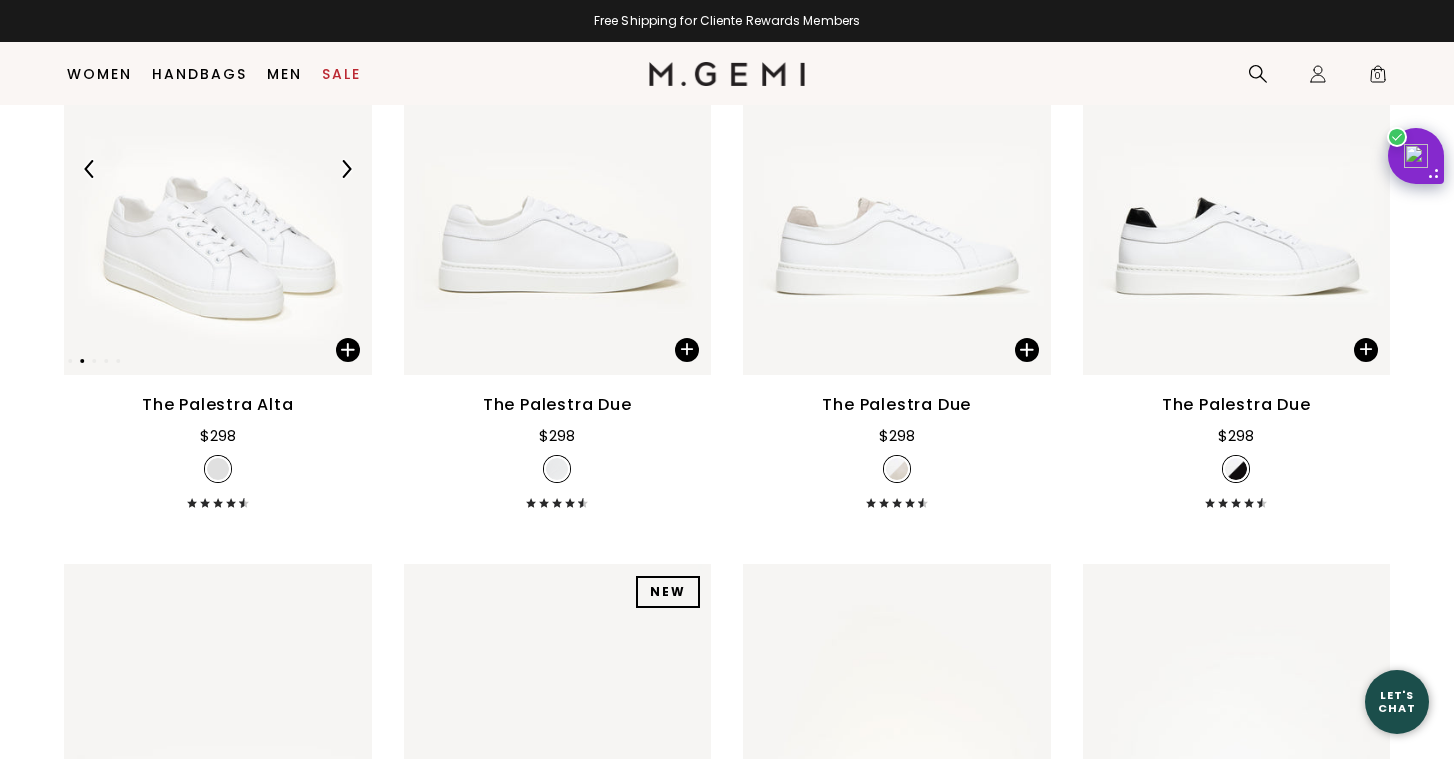 click at bounding box center [218, 169] 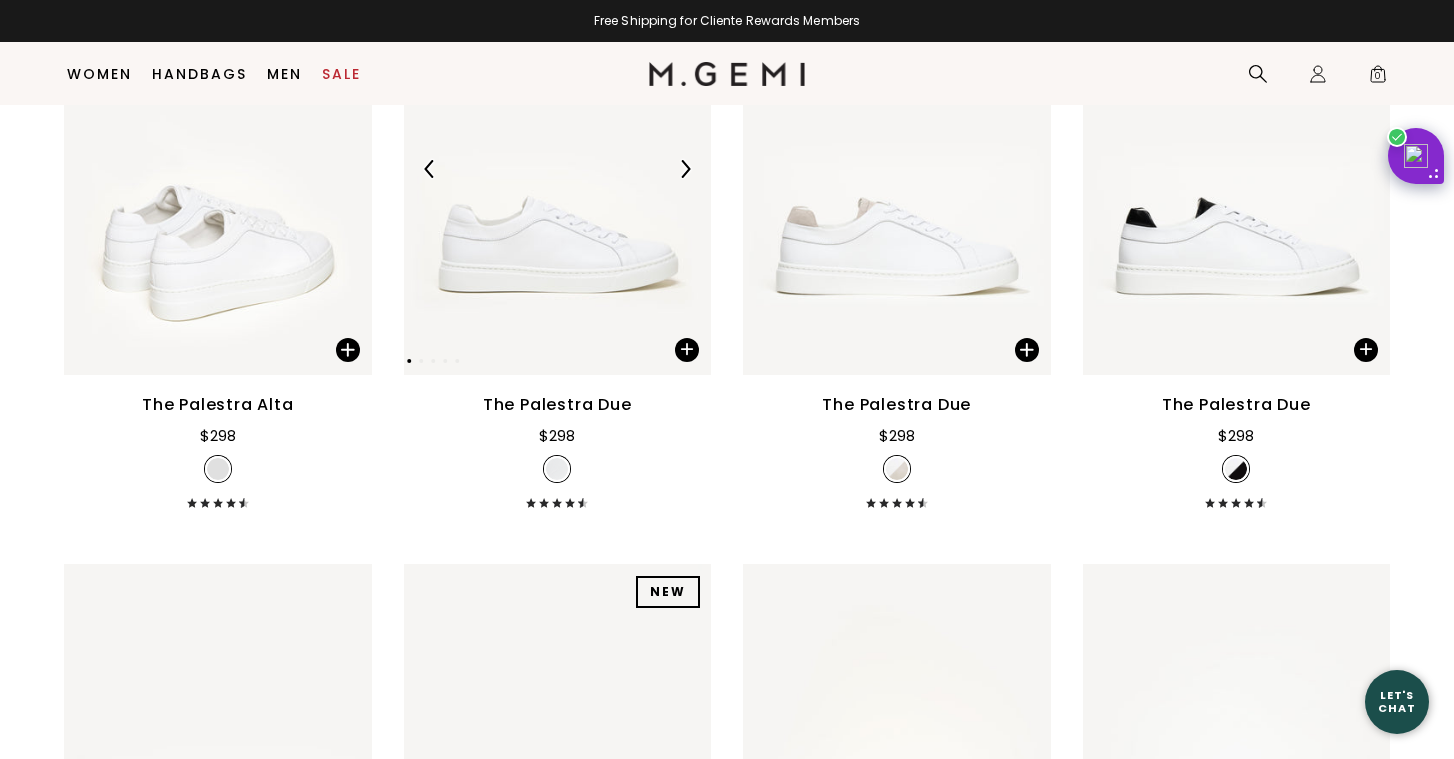 click at bounding box center (558, 169) 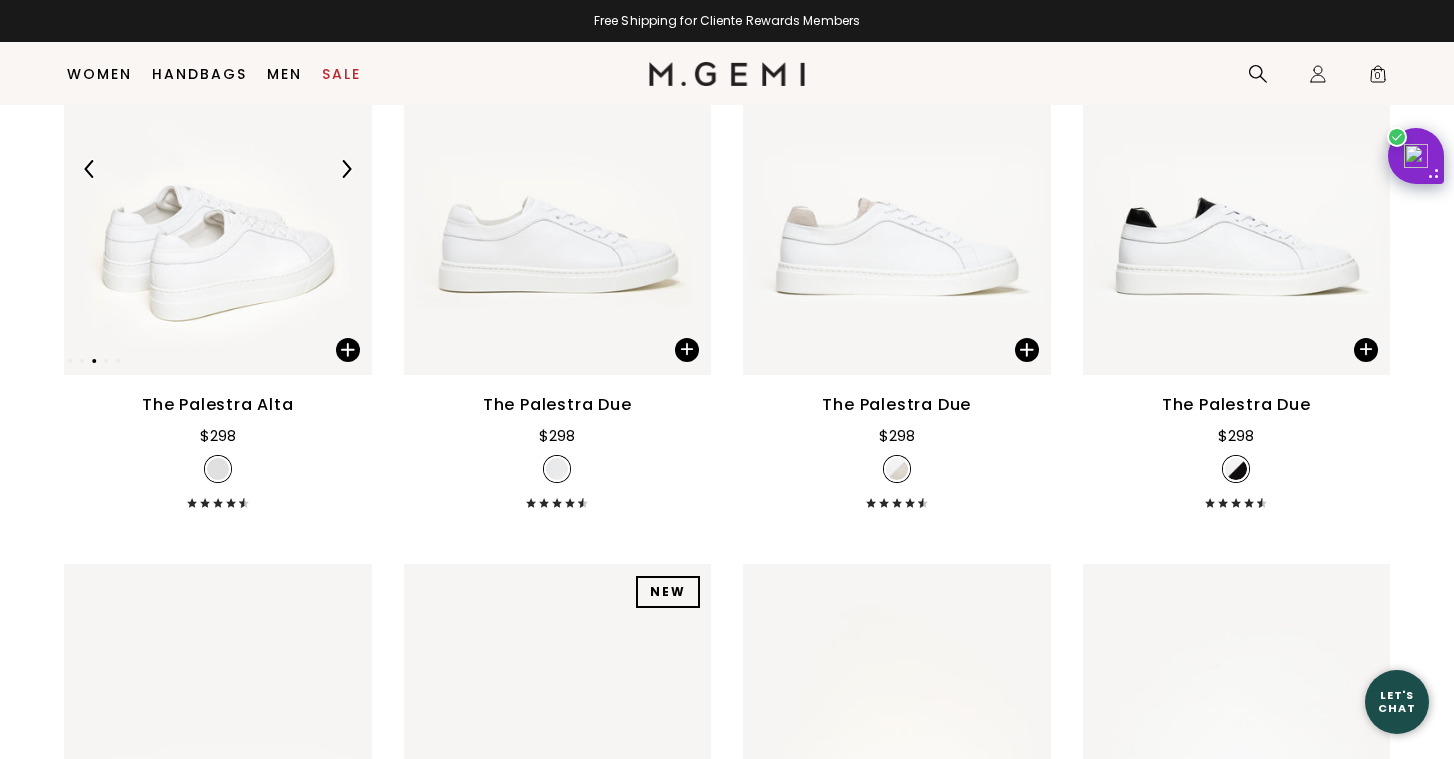 click at bounding box center [218, 169] 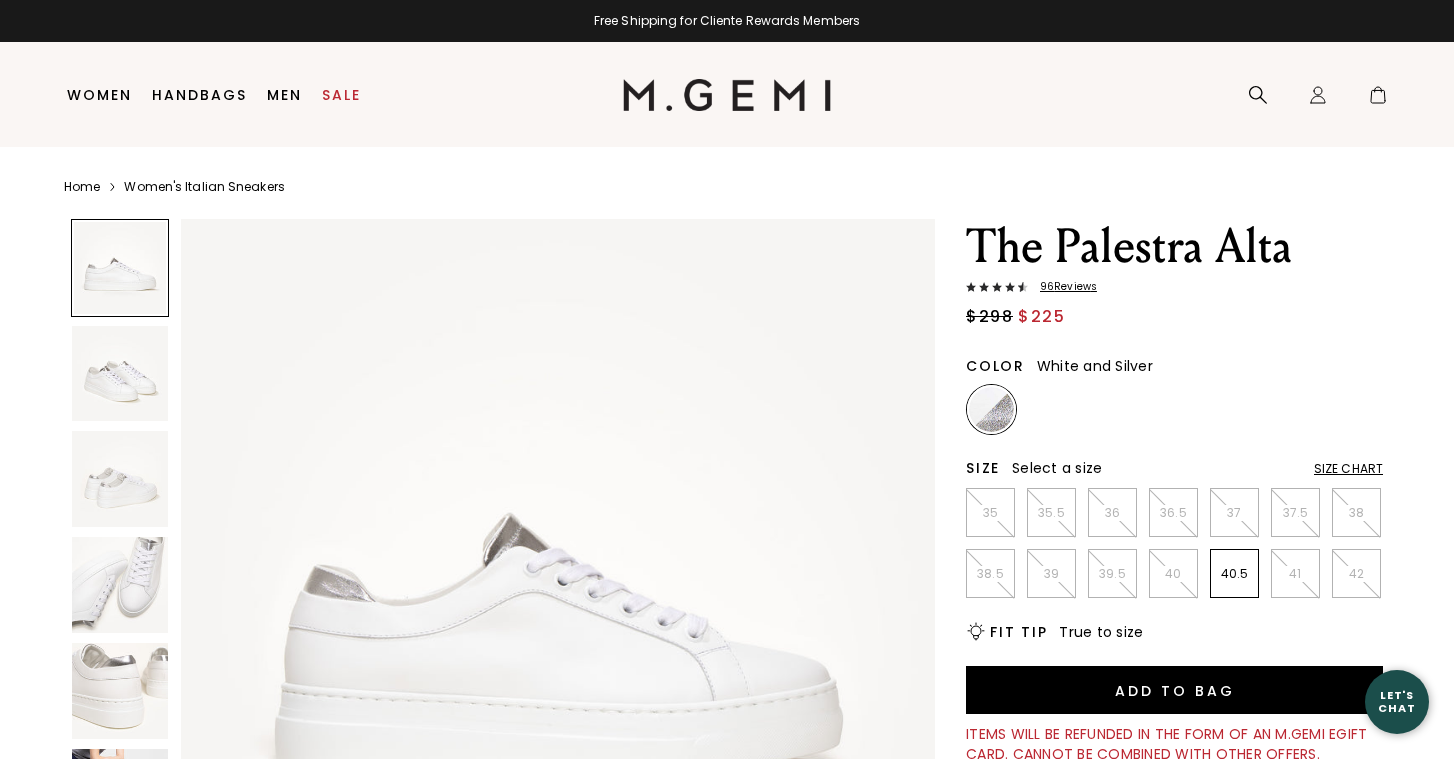 scroll, scrollTop: 0, scrollLeft: 0, axis: both 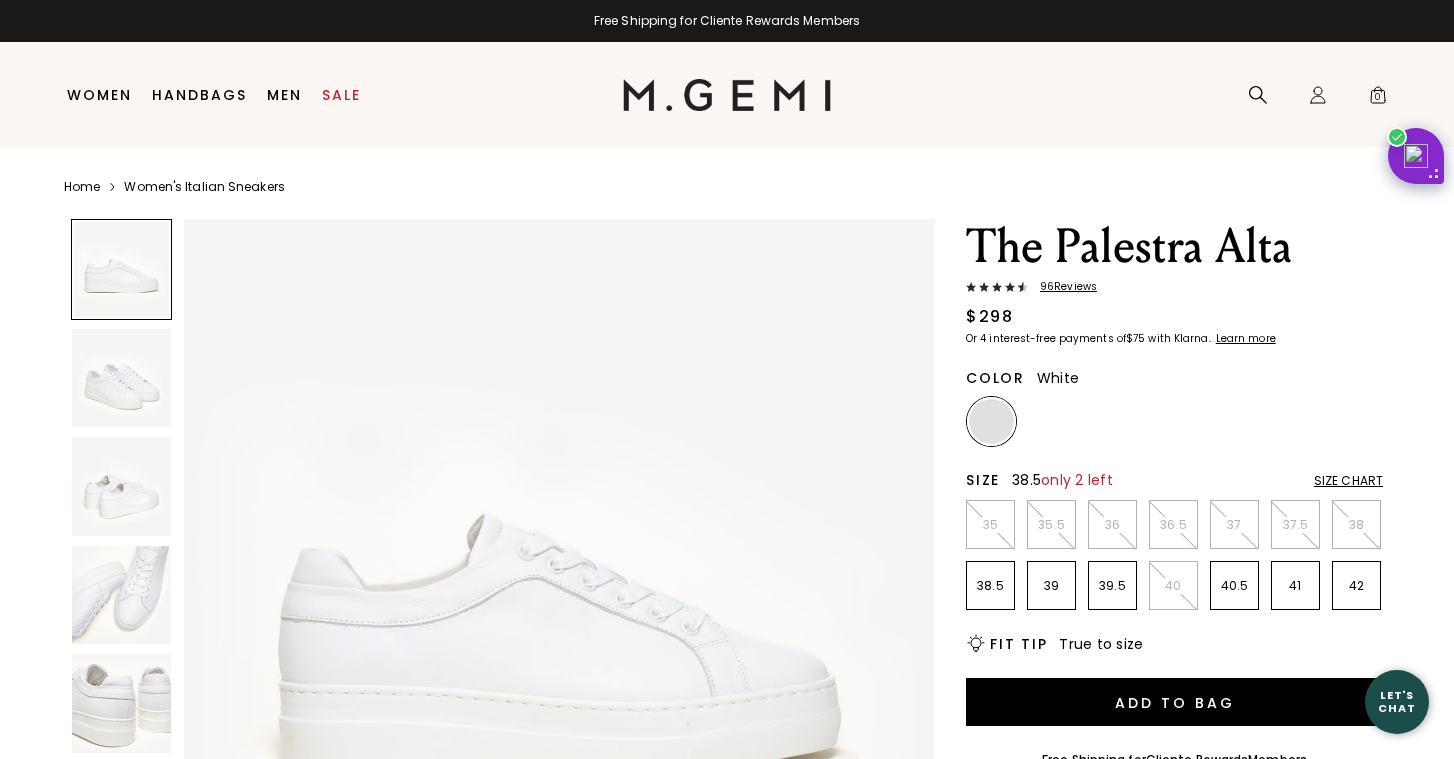 click on "38.5" at bounding box center (990, 586) 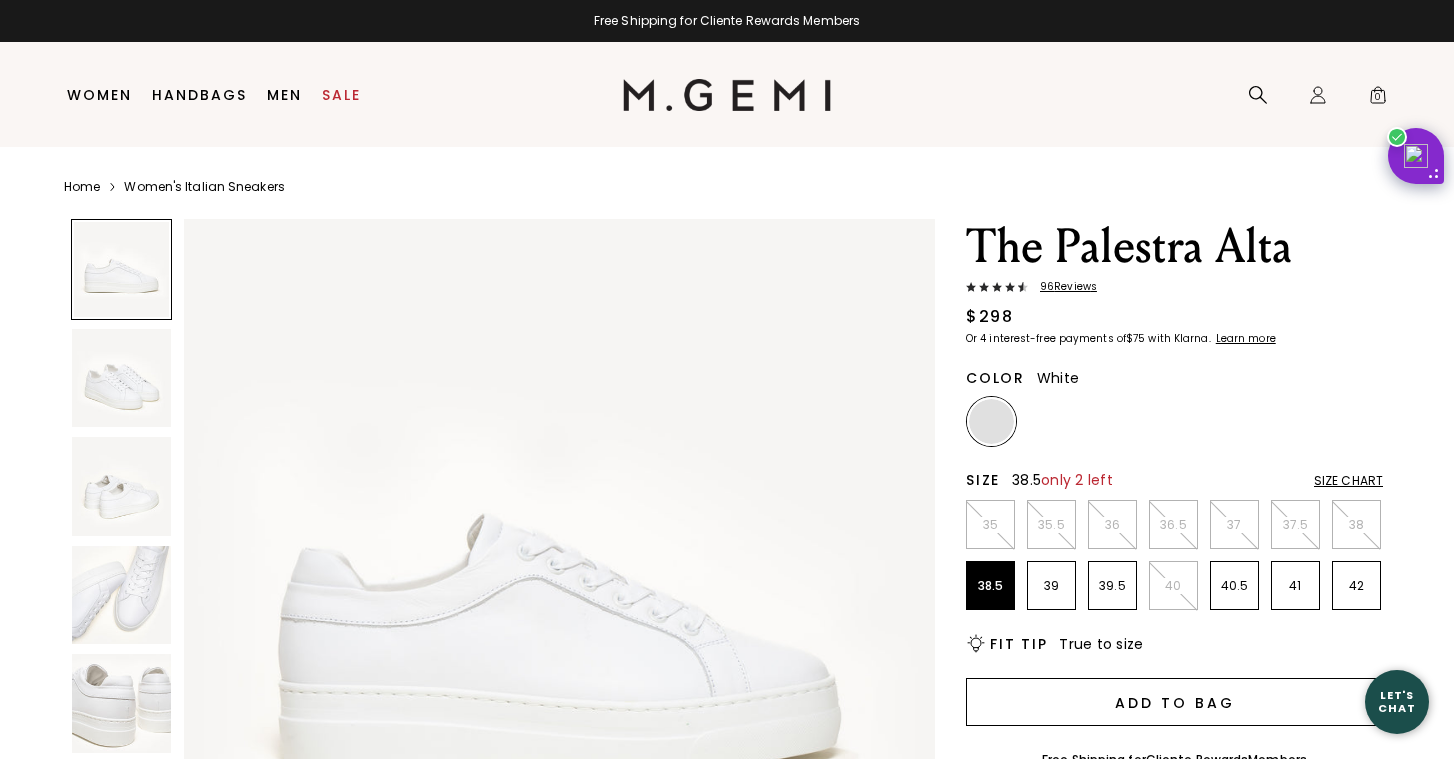 click on "Add to Bag" at bounding box center [1174, 702] 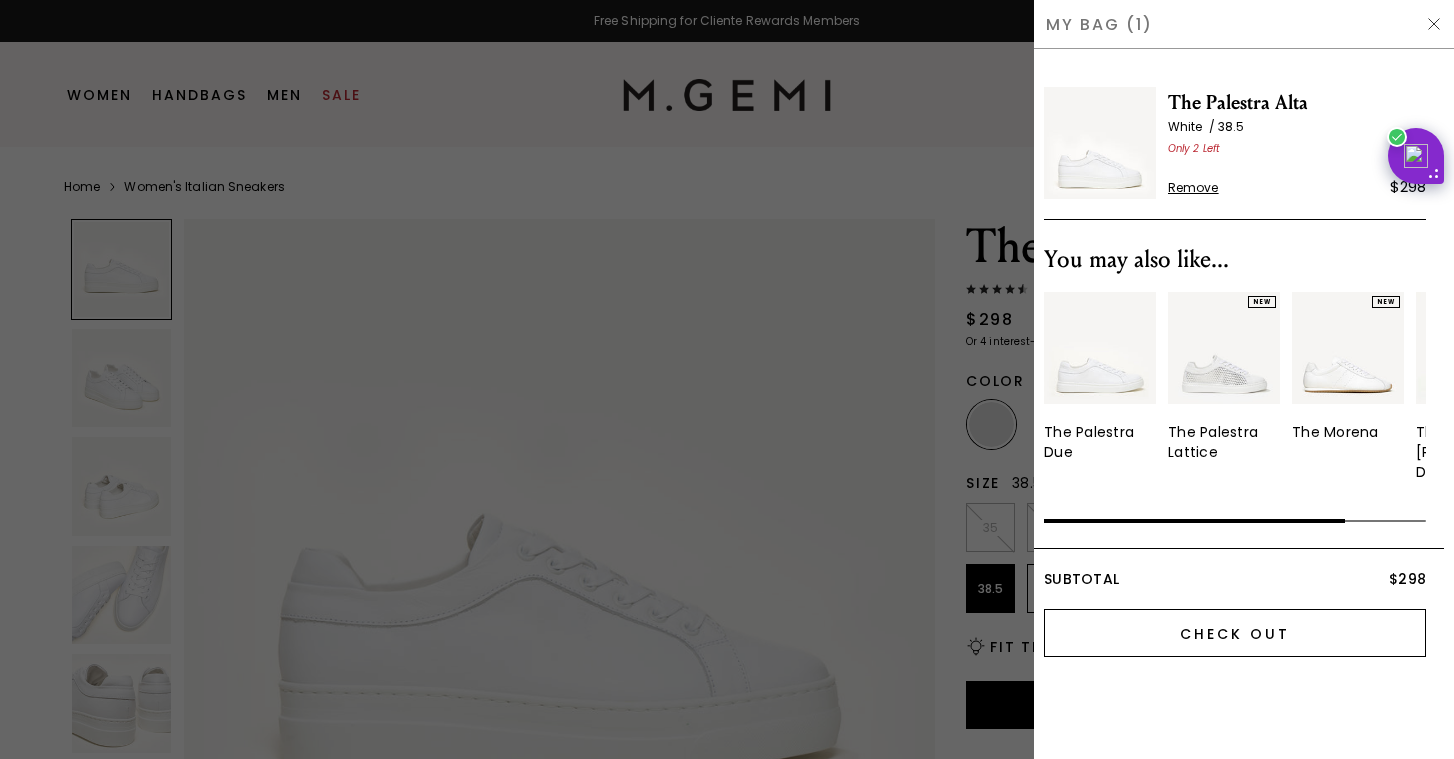 click on "Check Out" at bounding box center (1235, 633) 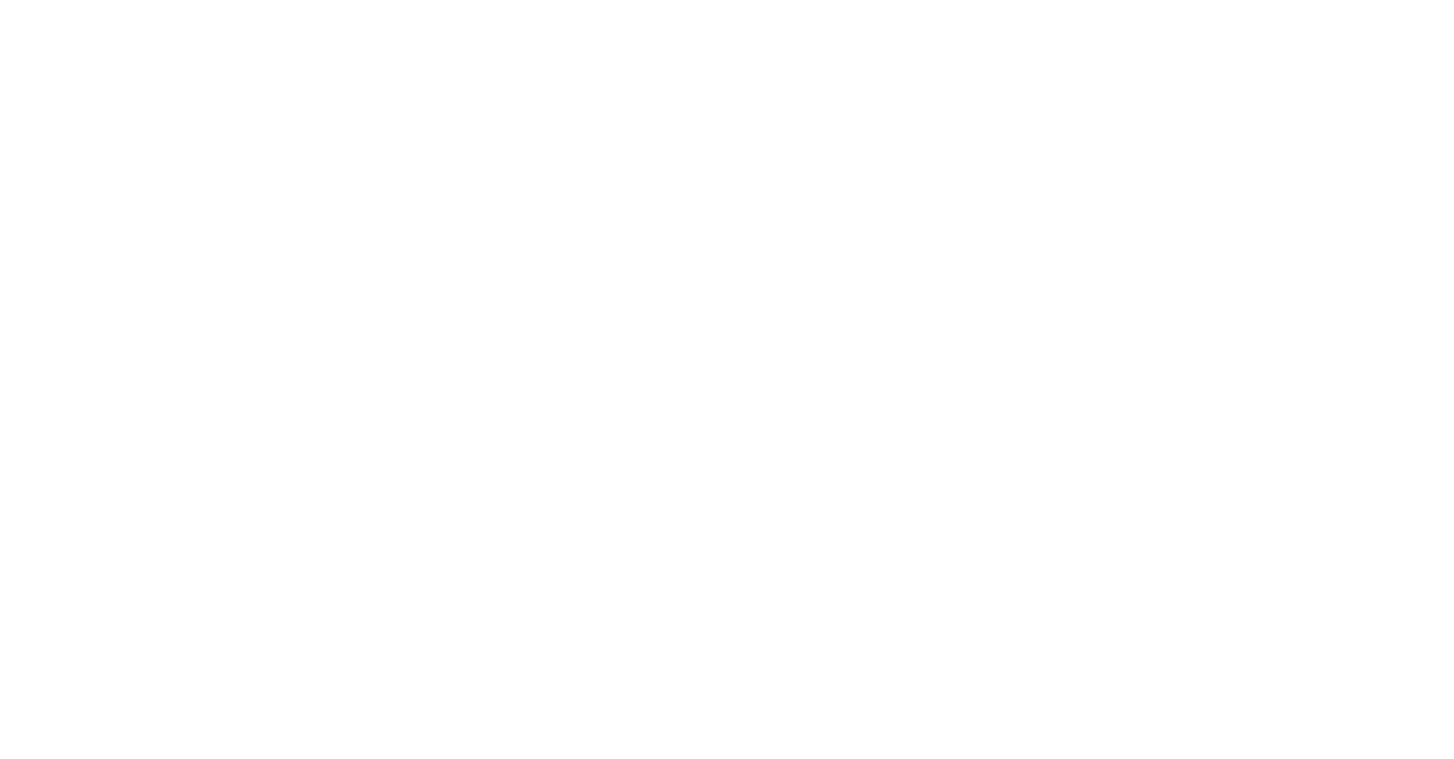 scroll, scrollTop: 0, scrollLeft: 0, axis: both 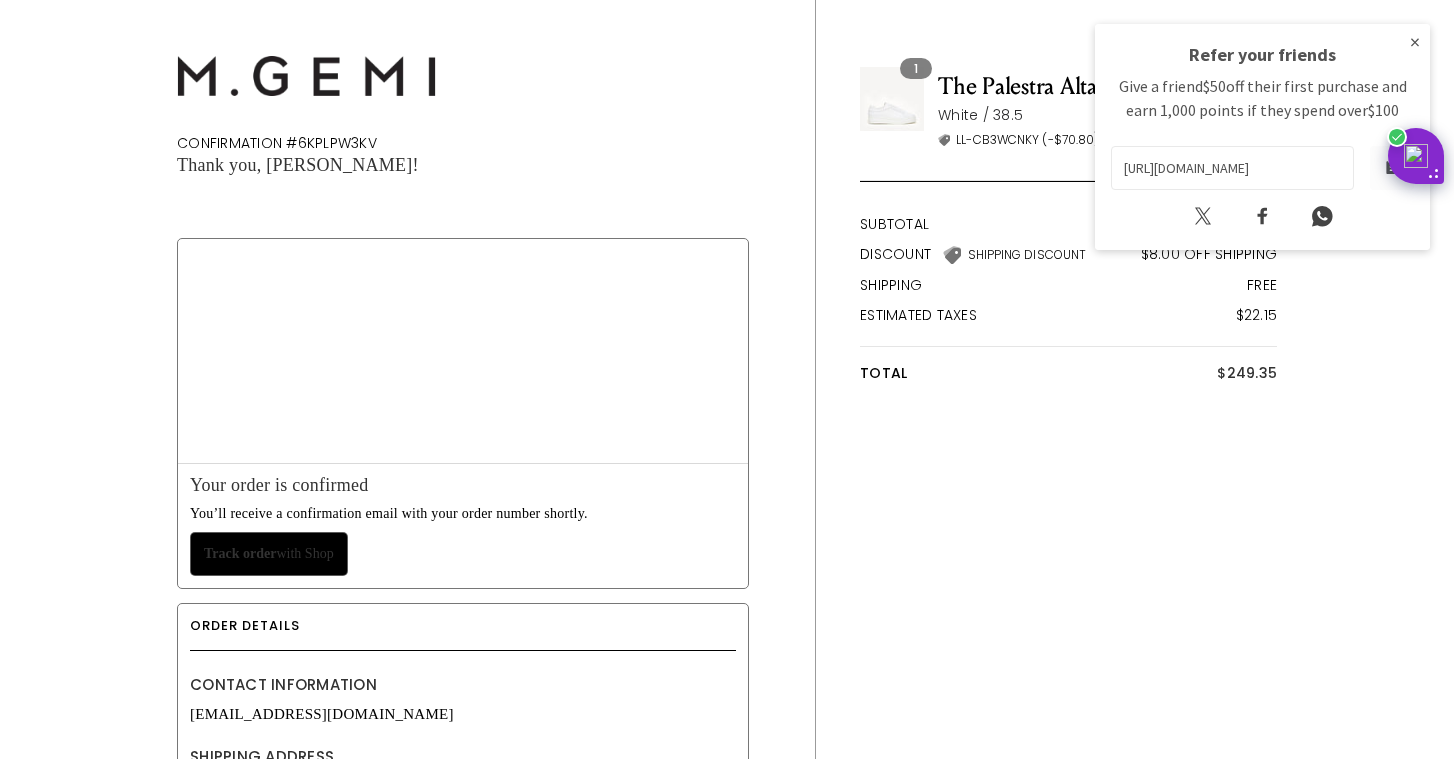 click on "×" at bounding box center [1415, 42] 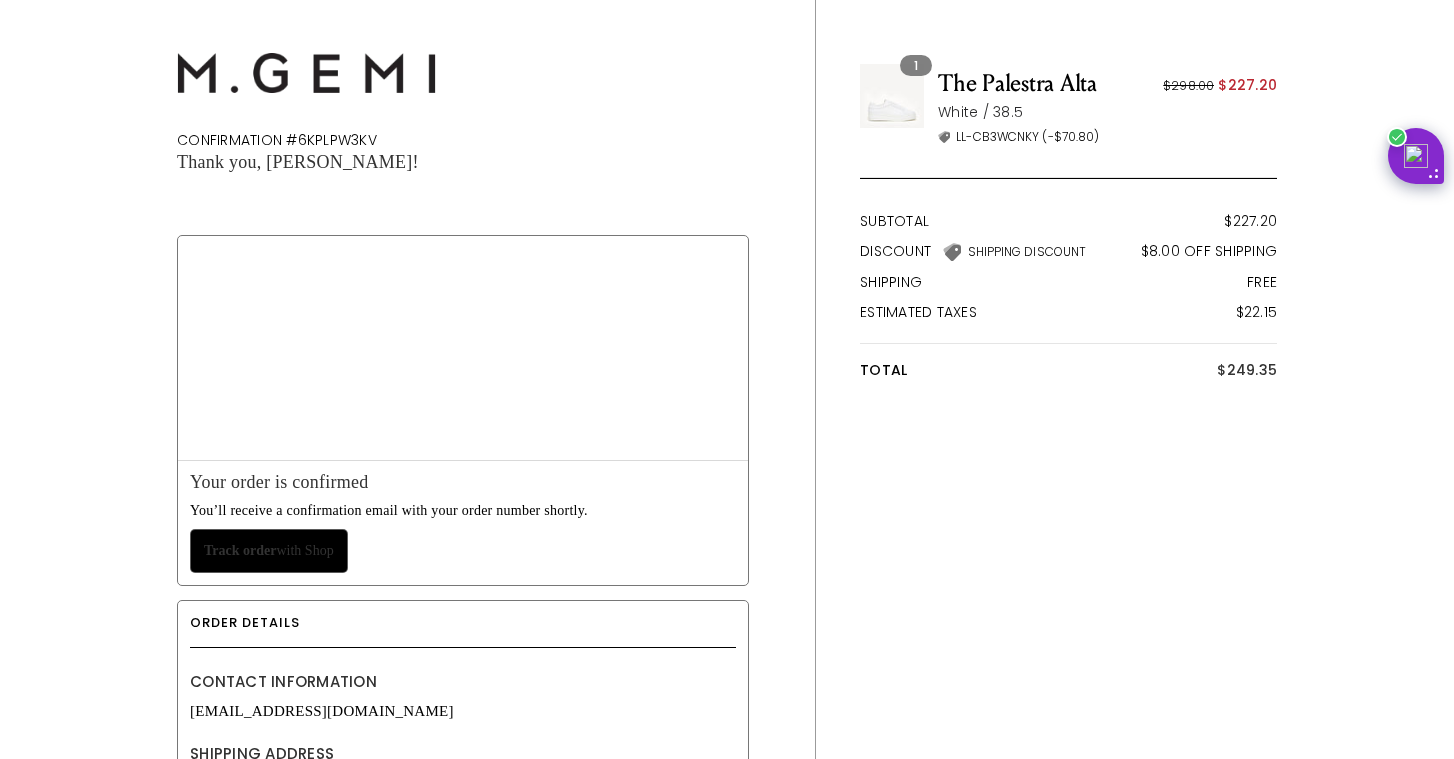 scroll, scrollTop: 0, scrollLeft: 0, axis: both 